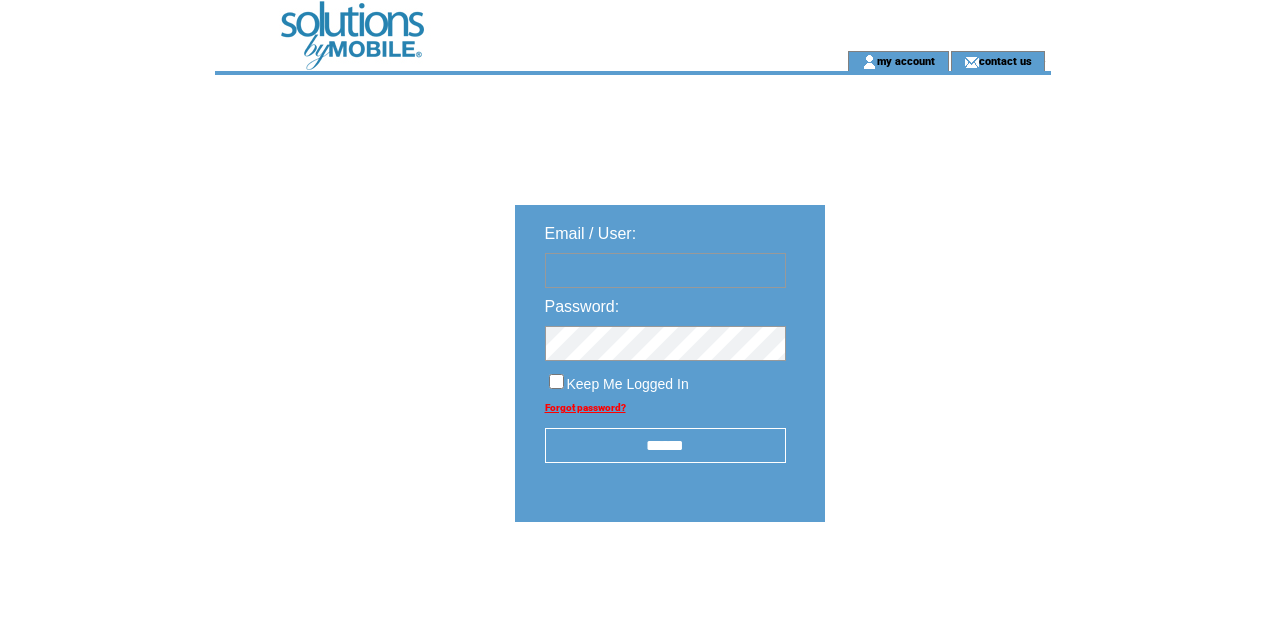 type on "**********" 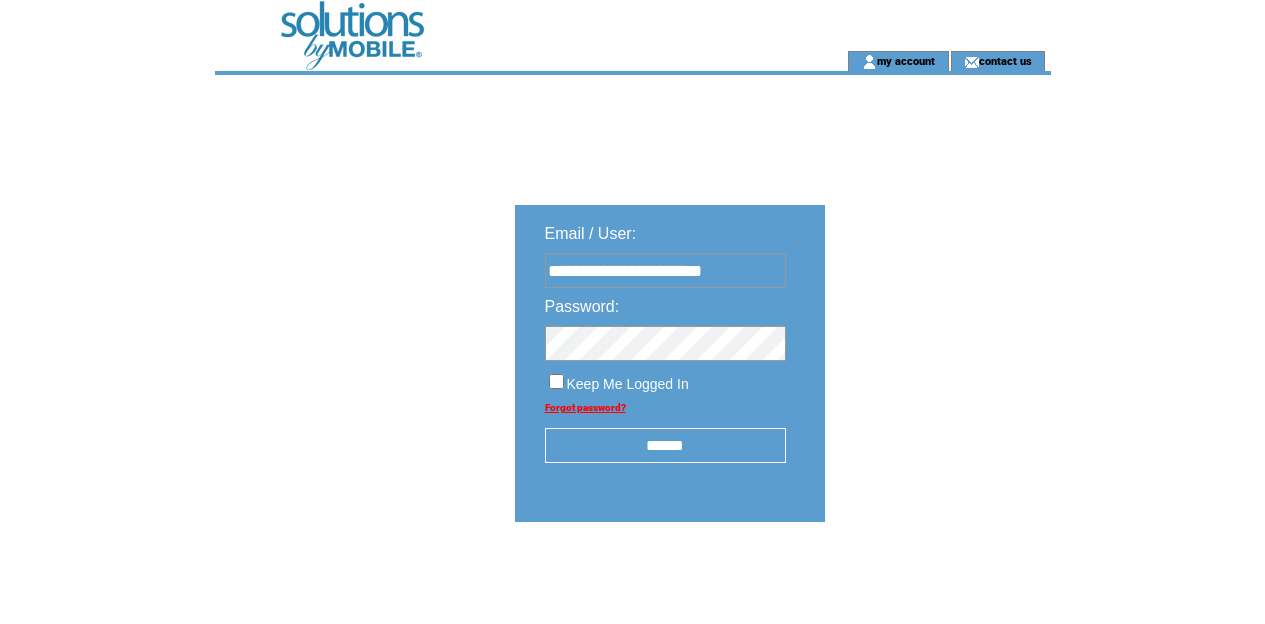 scroll, scrollTop: 0, scrollLeft: 0, axis: both 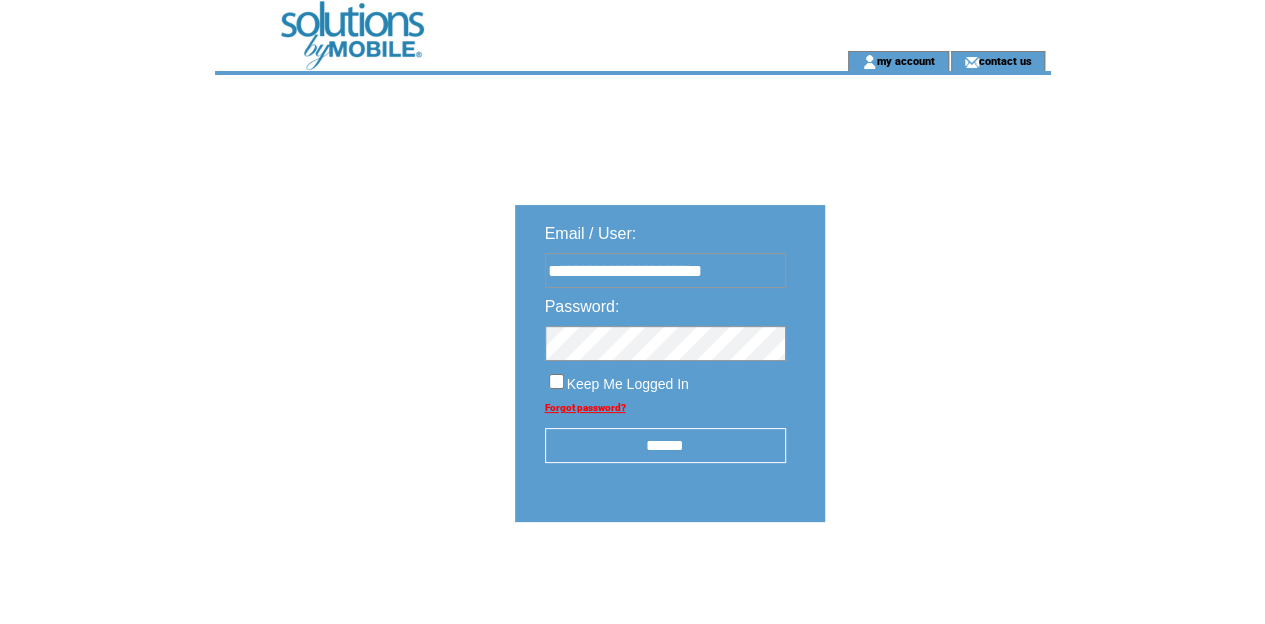 click on "******" at bounding box center [665, 445] 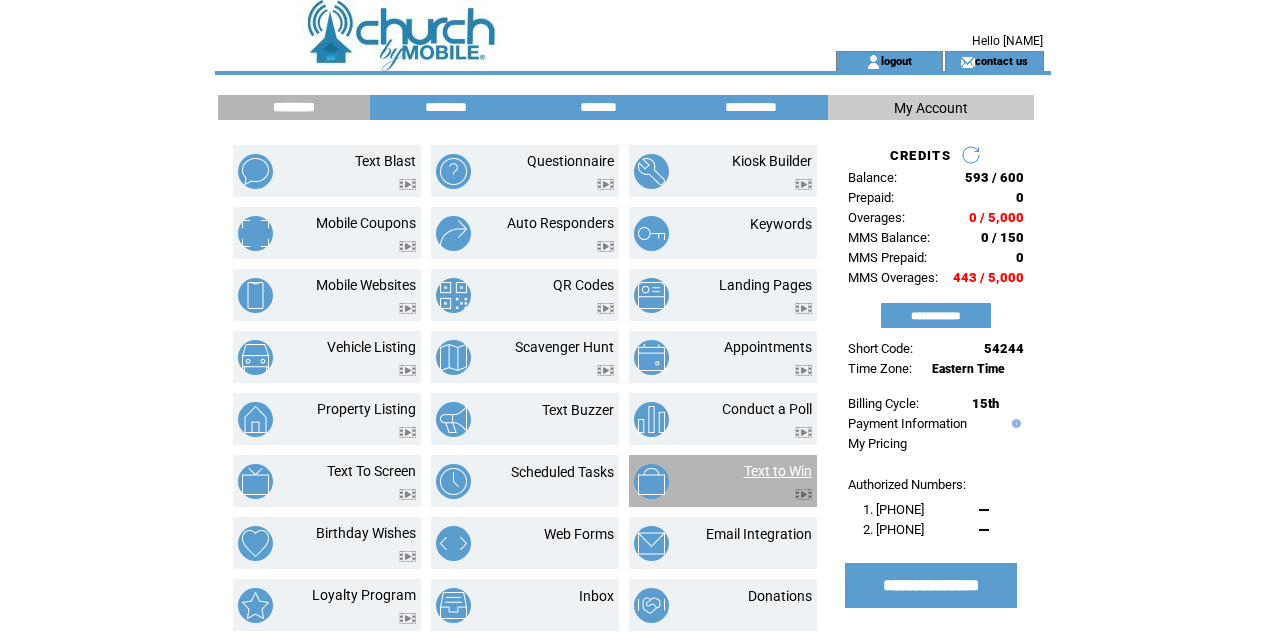 scroll, scrollTop: 0, scrollLeft: 0, axis: both 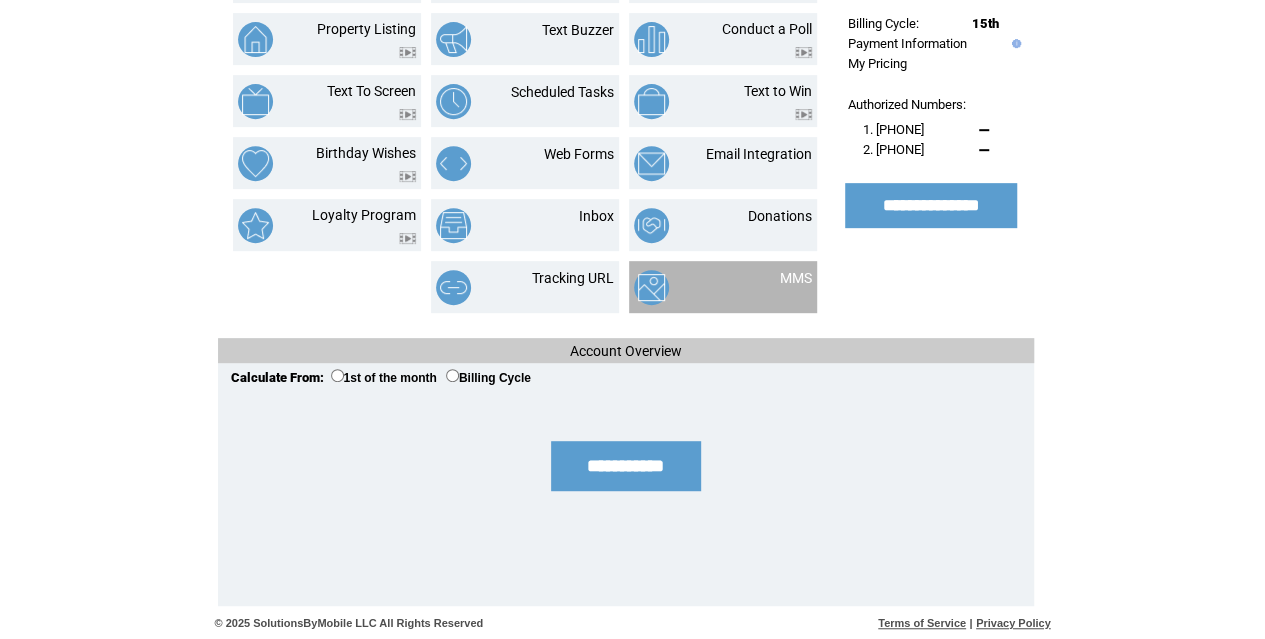 click at bounding box center [683, 287] 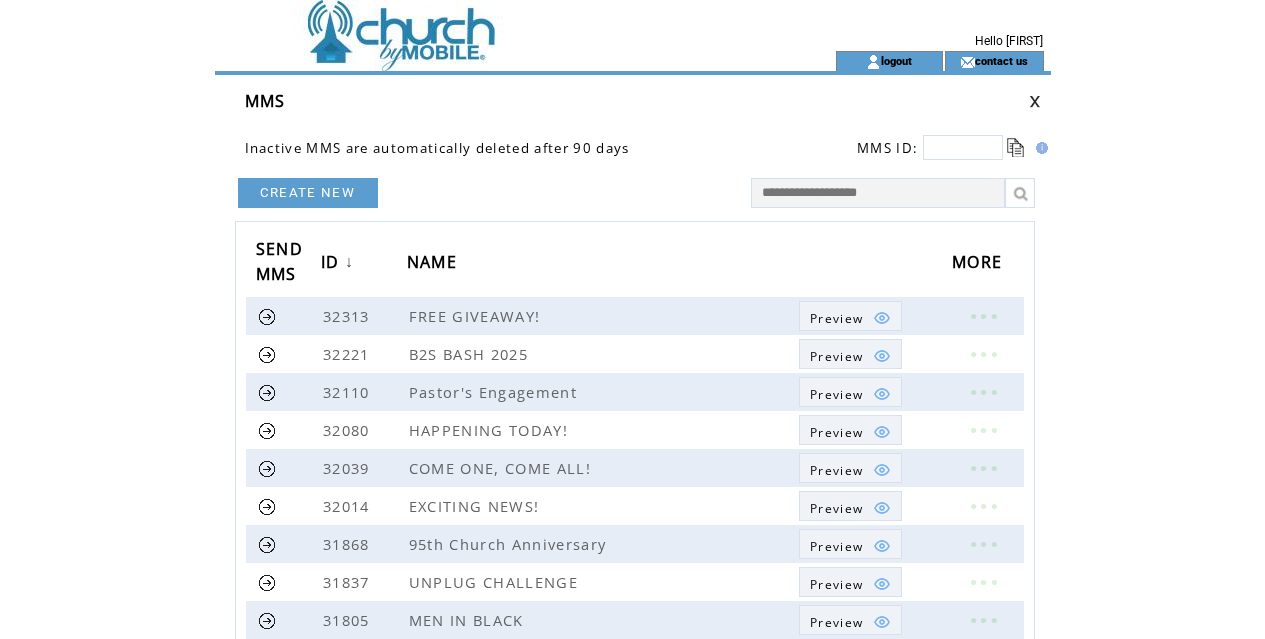 scroll, scrollTop: 0, scrollLeft: 0, axis: both 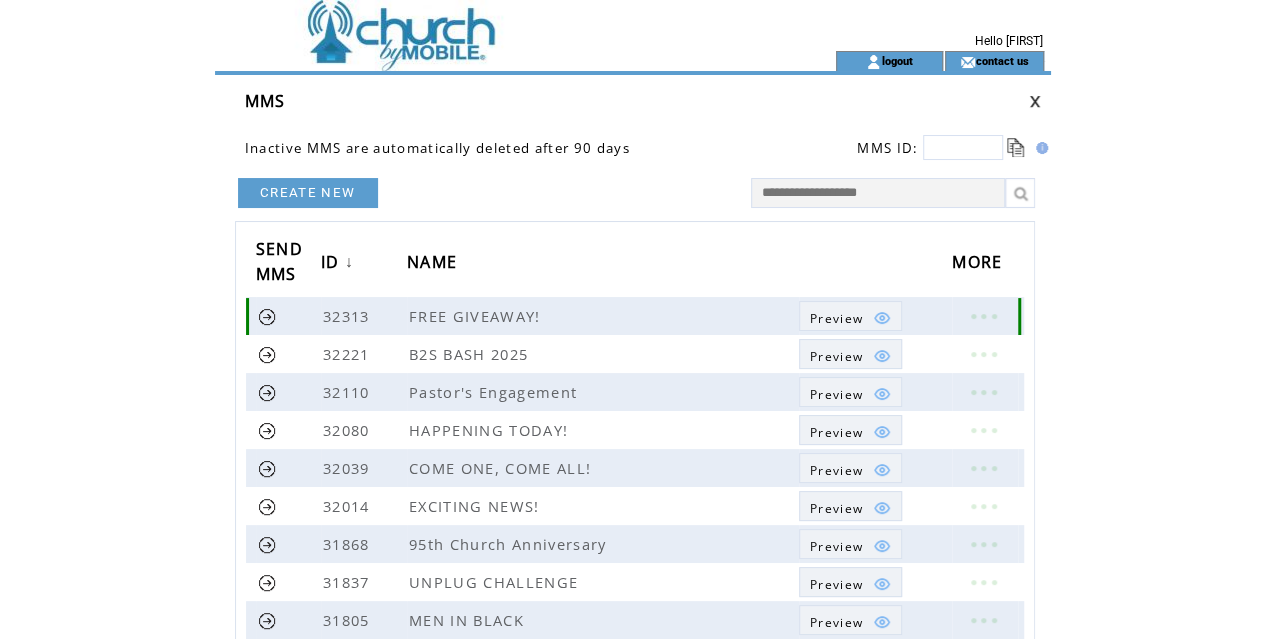 click at bounding box center [983, 316] 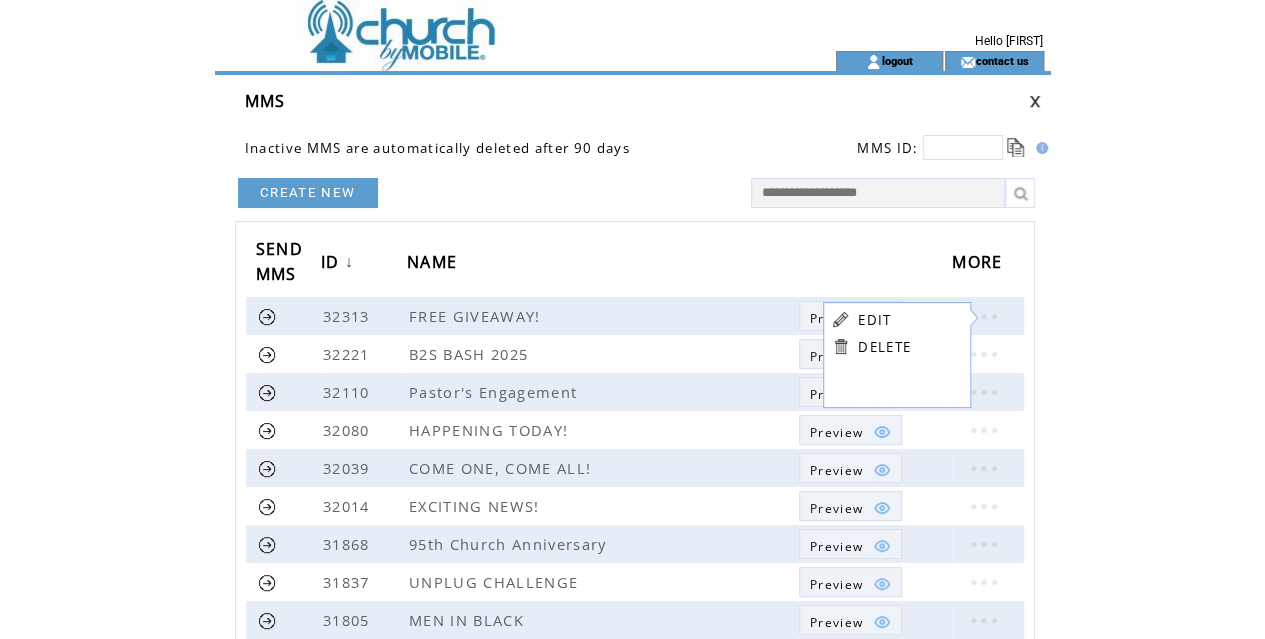 click on "EDIT" at bounding box center (874, 320) 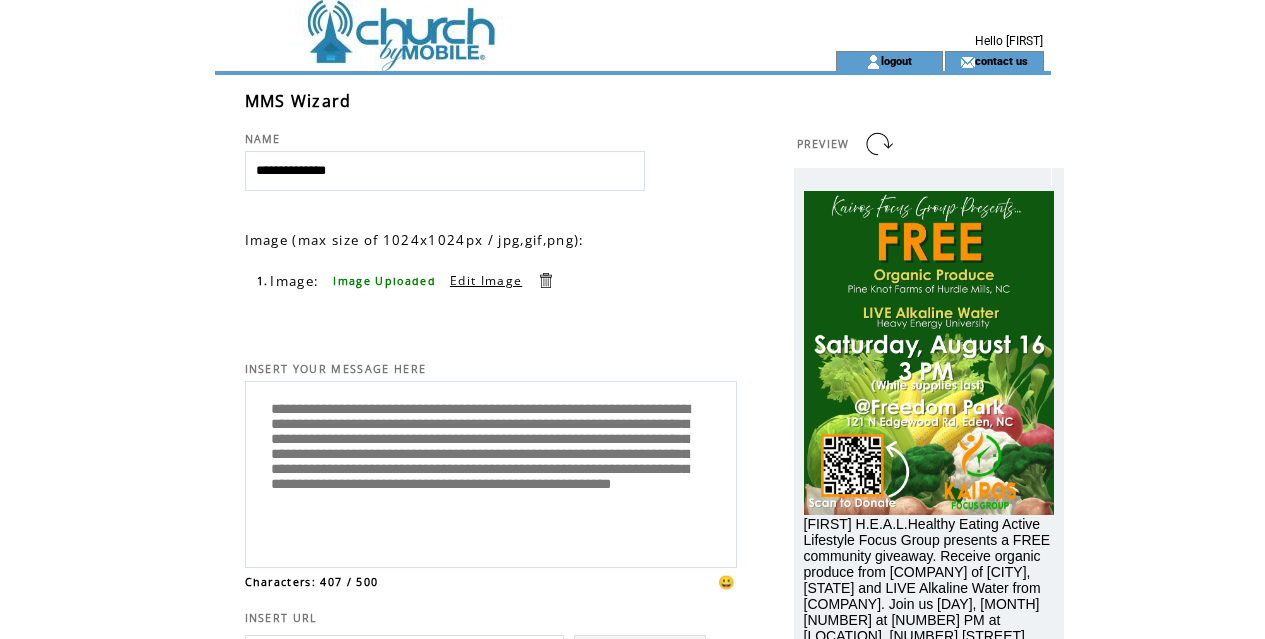 scroll, scrollTop: 0, scrollLeft: 0, axis: both 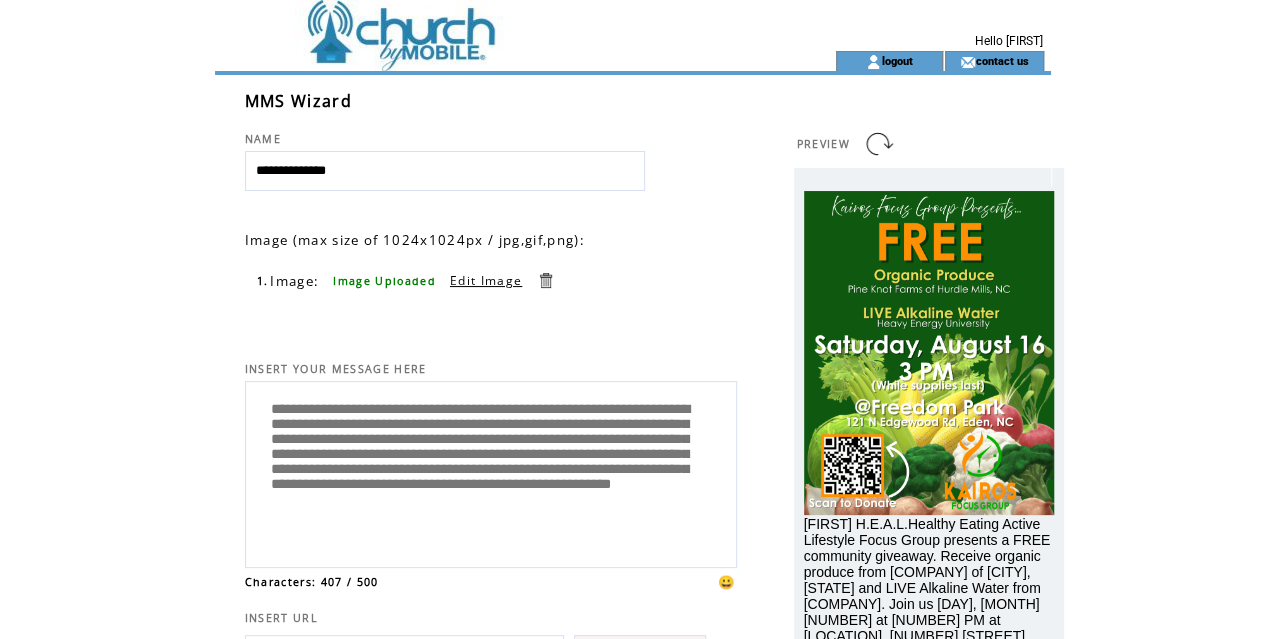 click on "**********" at bounding box center [491, 472] 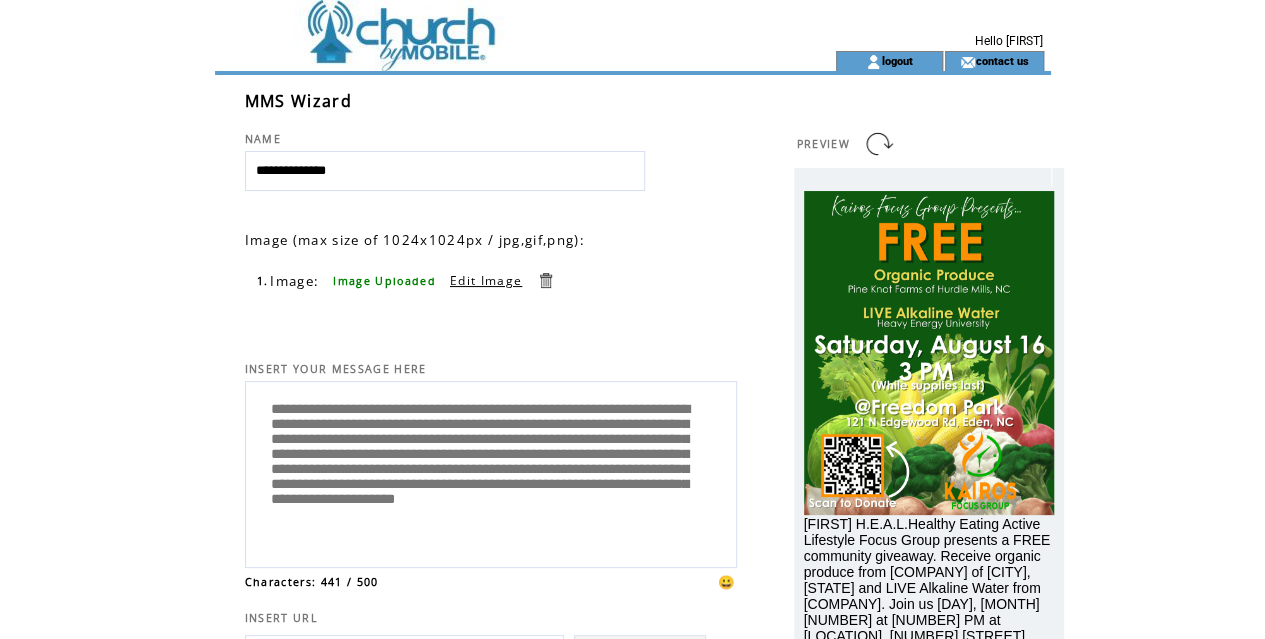 scroll, scrollTop: 60, scrollLeft: 0, axis: vertical 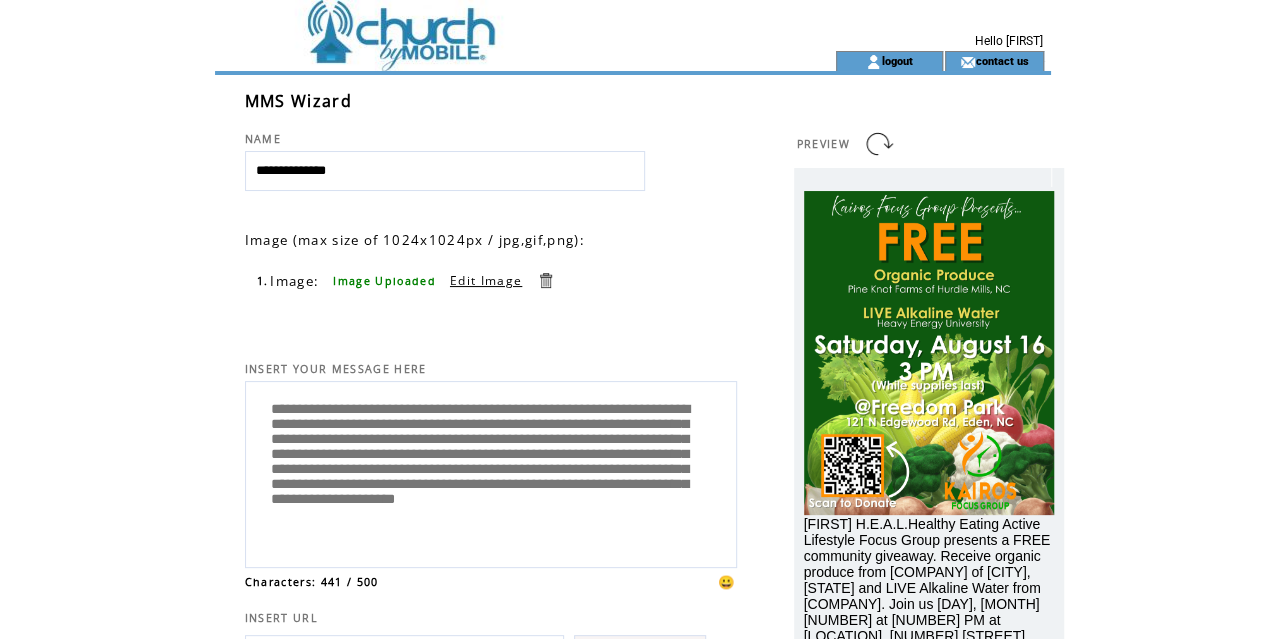 type on "**********" 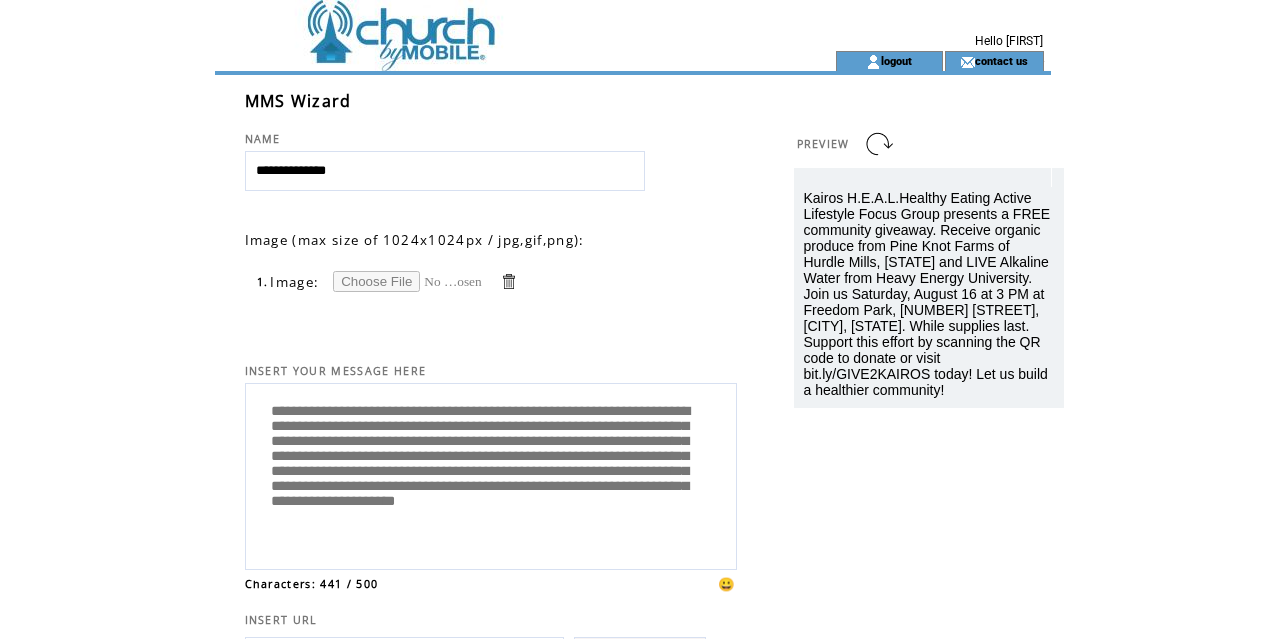 scroll, scrollTop: 0, scrollLeft: 0, axis: both 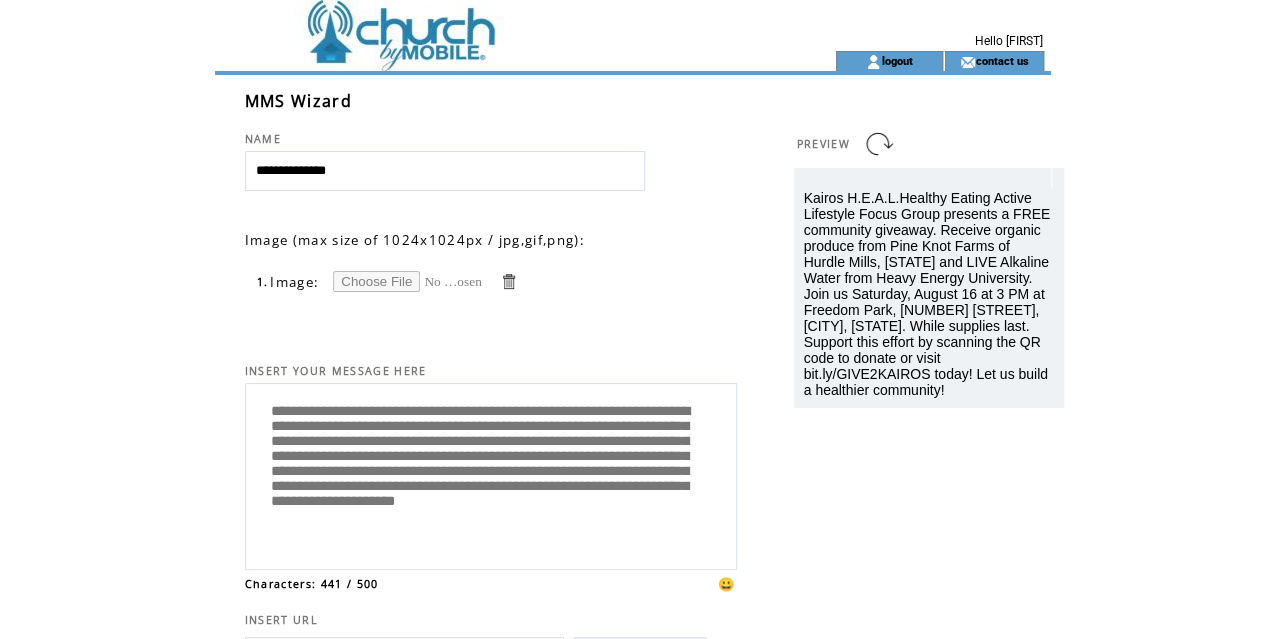 click at bounding box center [408, 281] 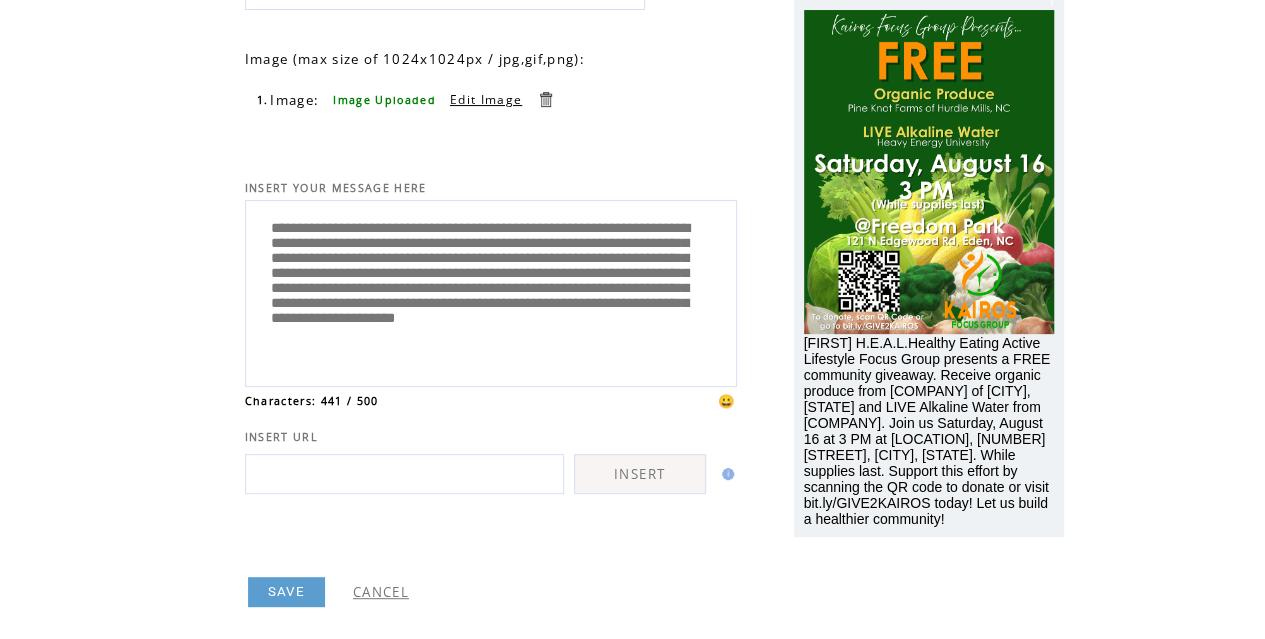 scroll, scrollTop: 200, scrollLeft: 0, axis: vertical 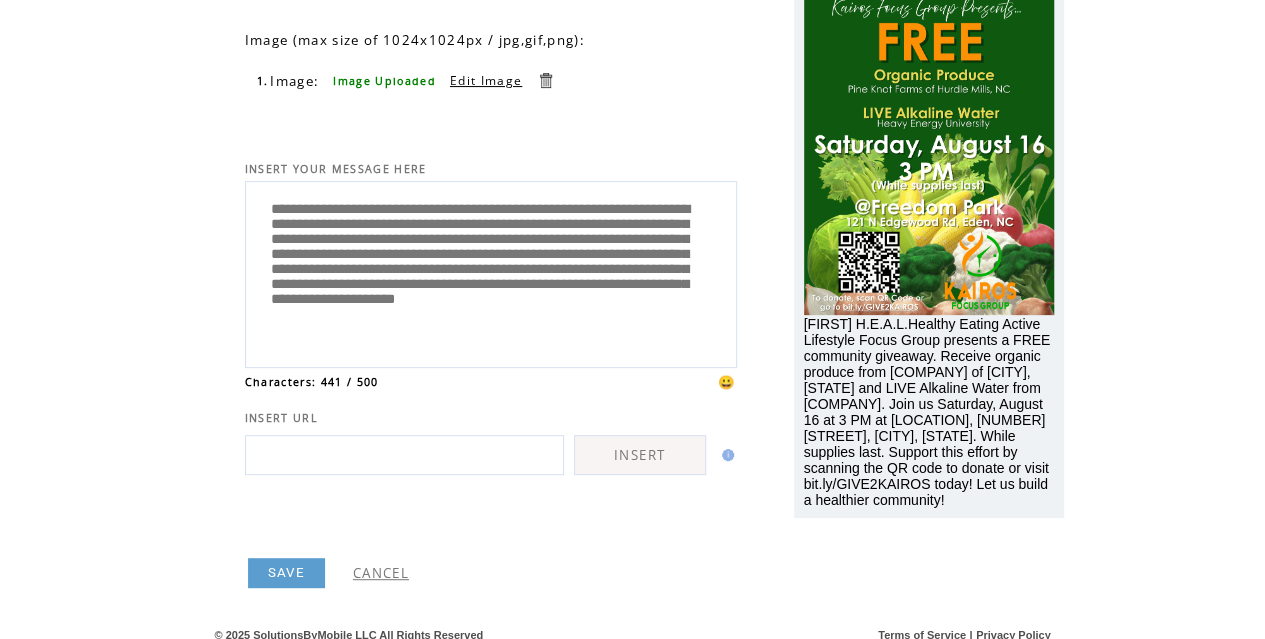 click on "SAVE" at bounding box center (286, 573) 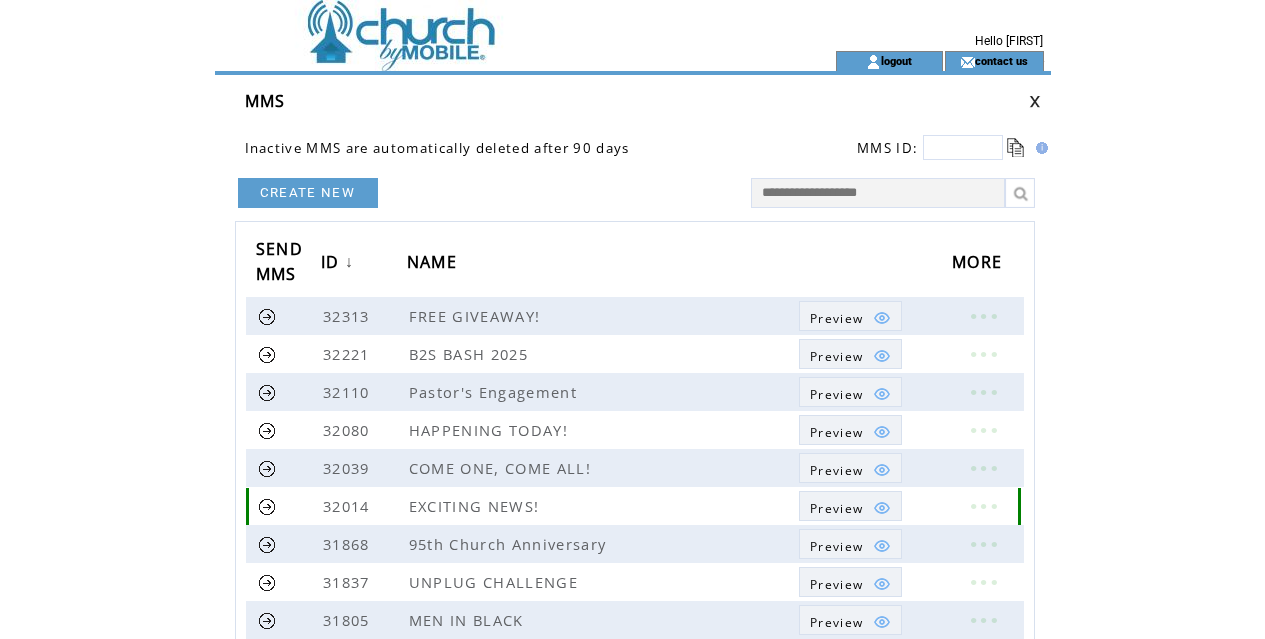 scroll, scrollTop: 0, scrollLeft: 0, axis: both 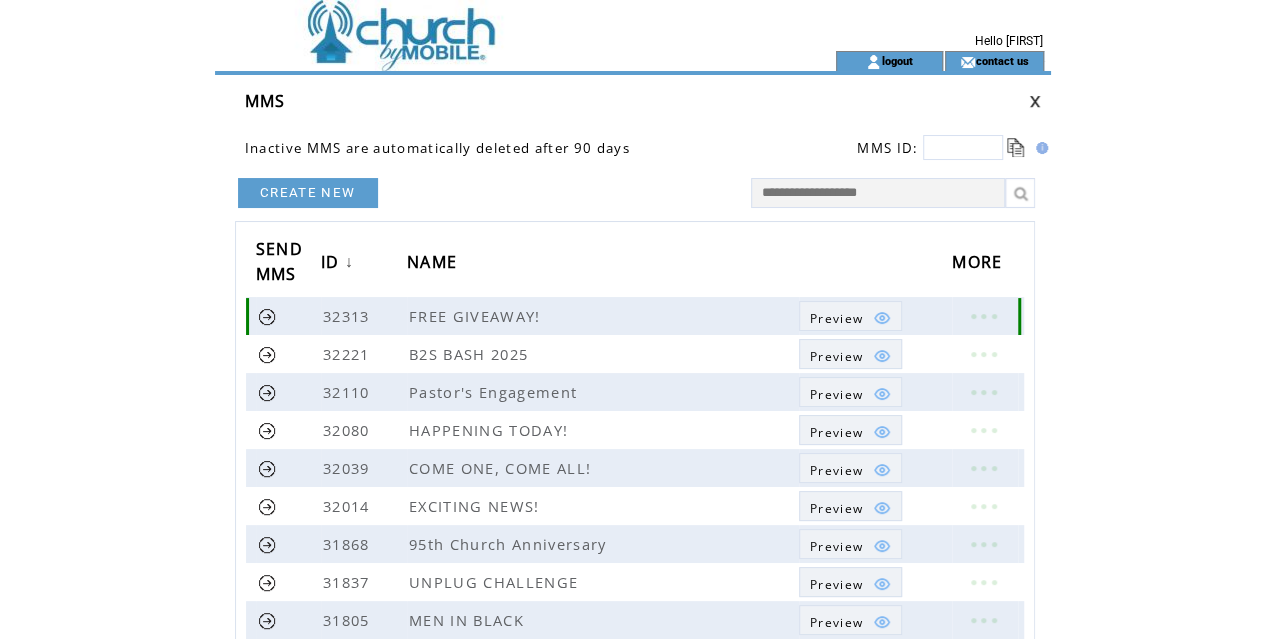 click at bounding box center [267, 316] 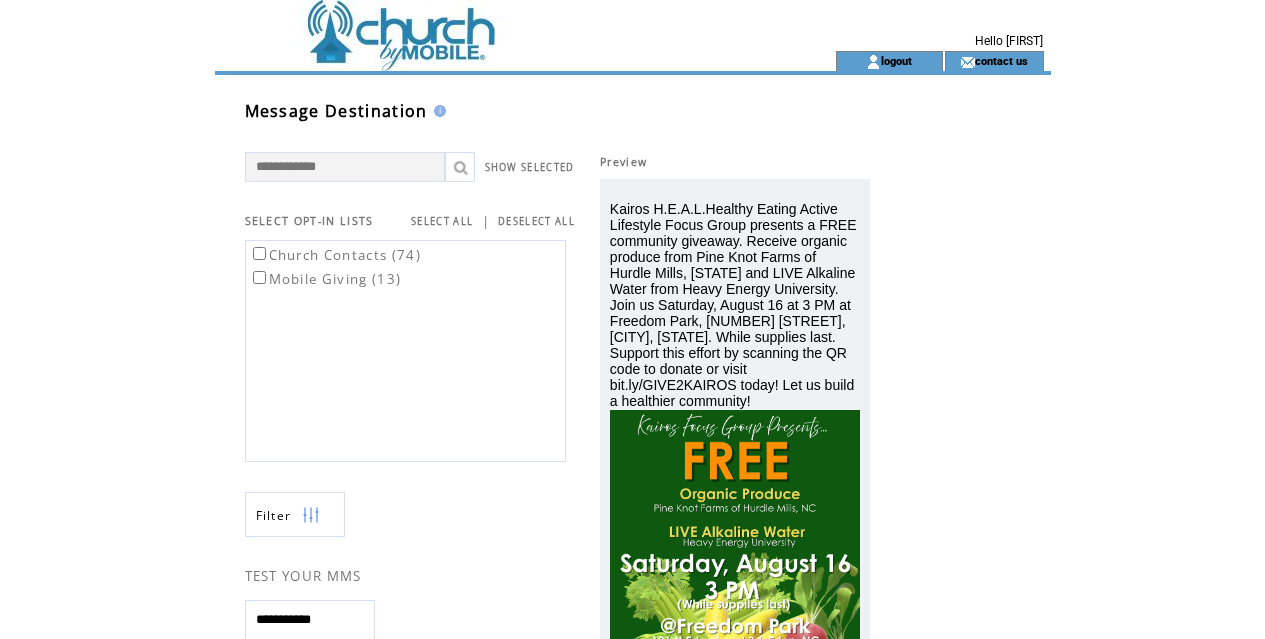 scroll, scrollTop: 0, scrollLeft: 0, axis: both 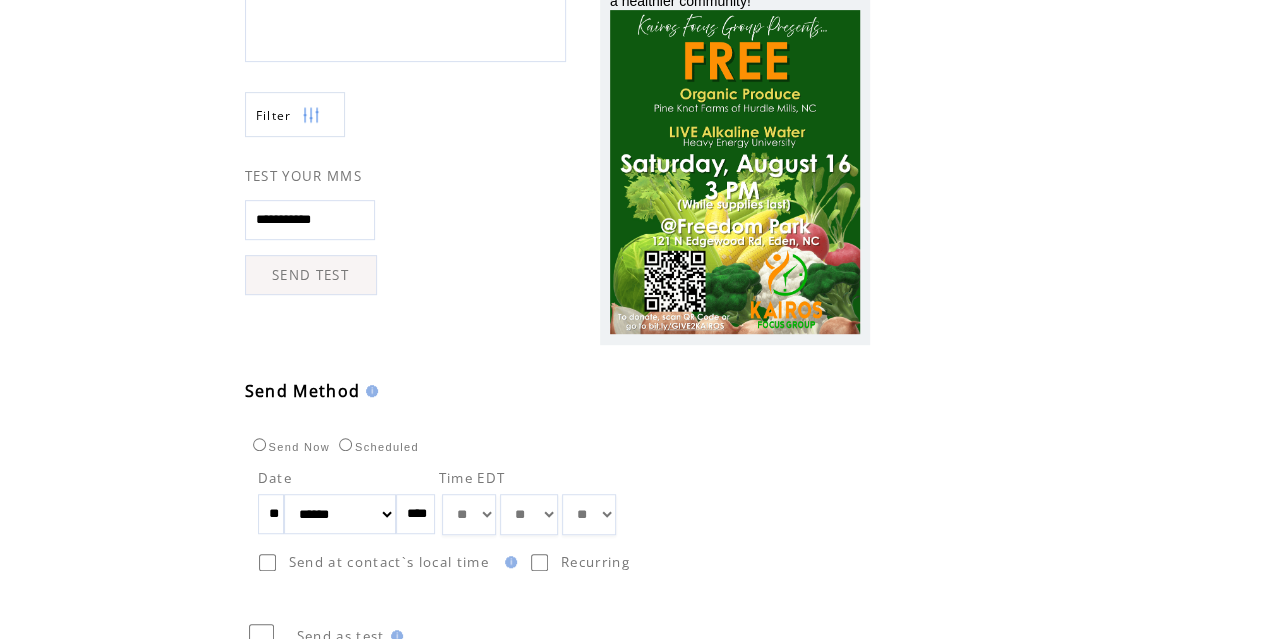 click on "**" at bounding box center (271, 514) 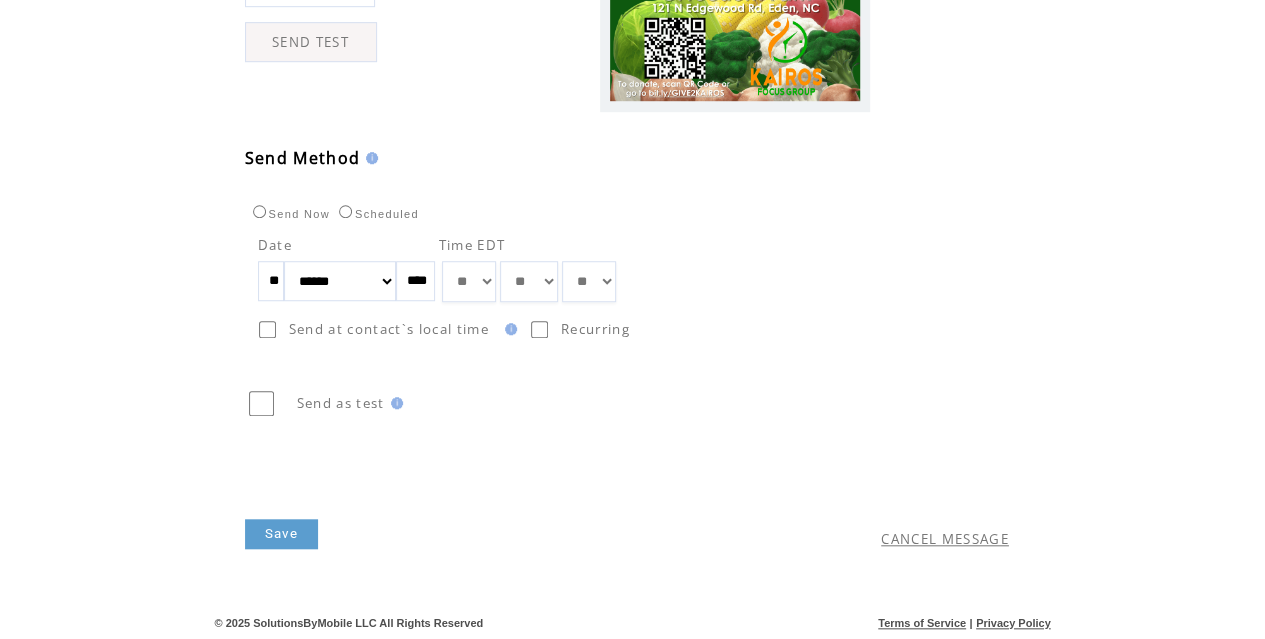 scroll, scrollTop: 634, scrollLeft: 0, axis: vertical 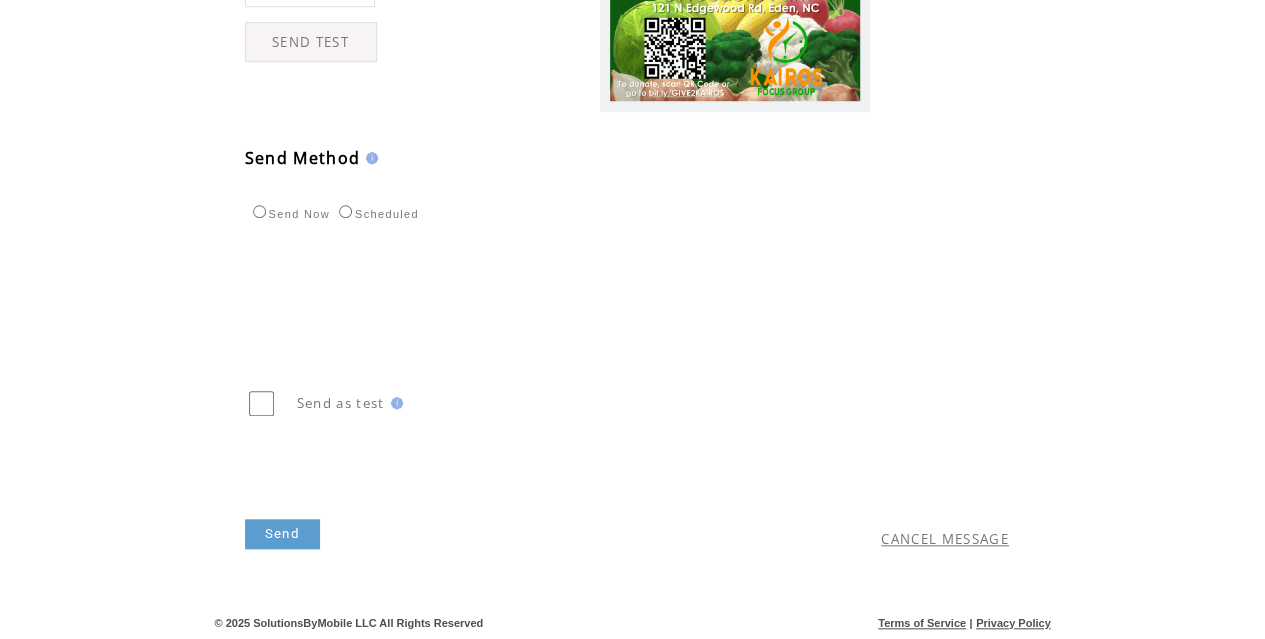 click on "Send" at bounding box center (282, 534) 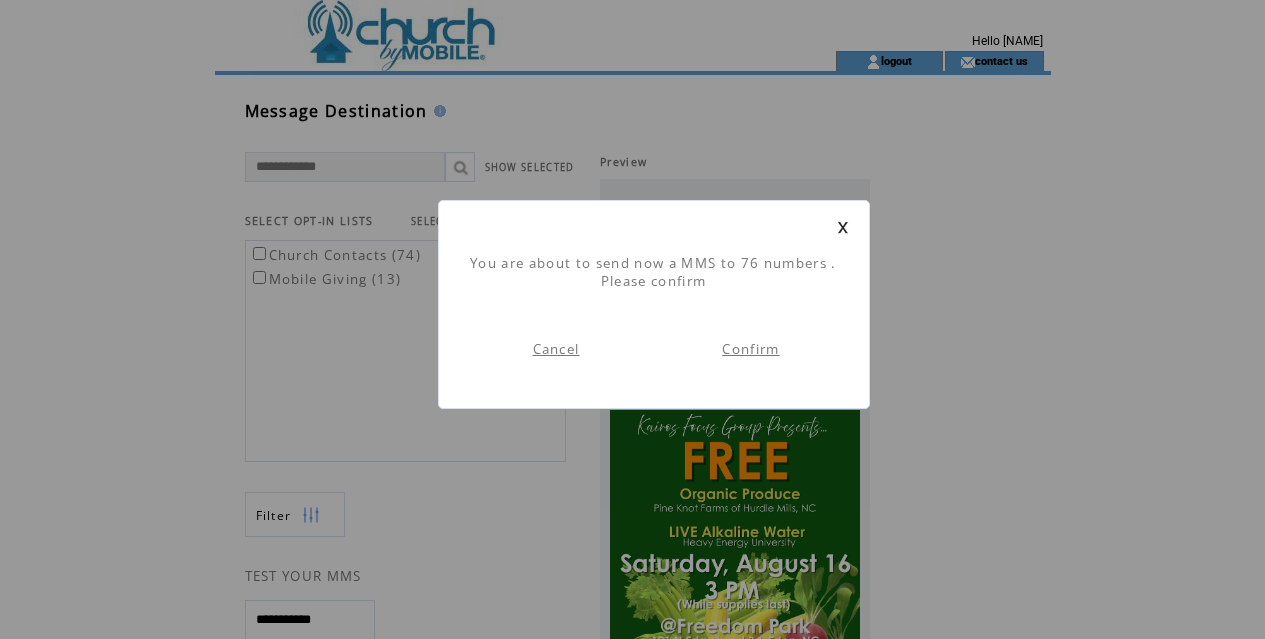 scroll, scrollTop: 1, scrollLeft: 0, axis: vertical 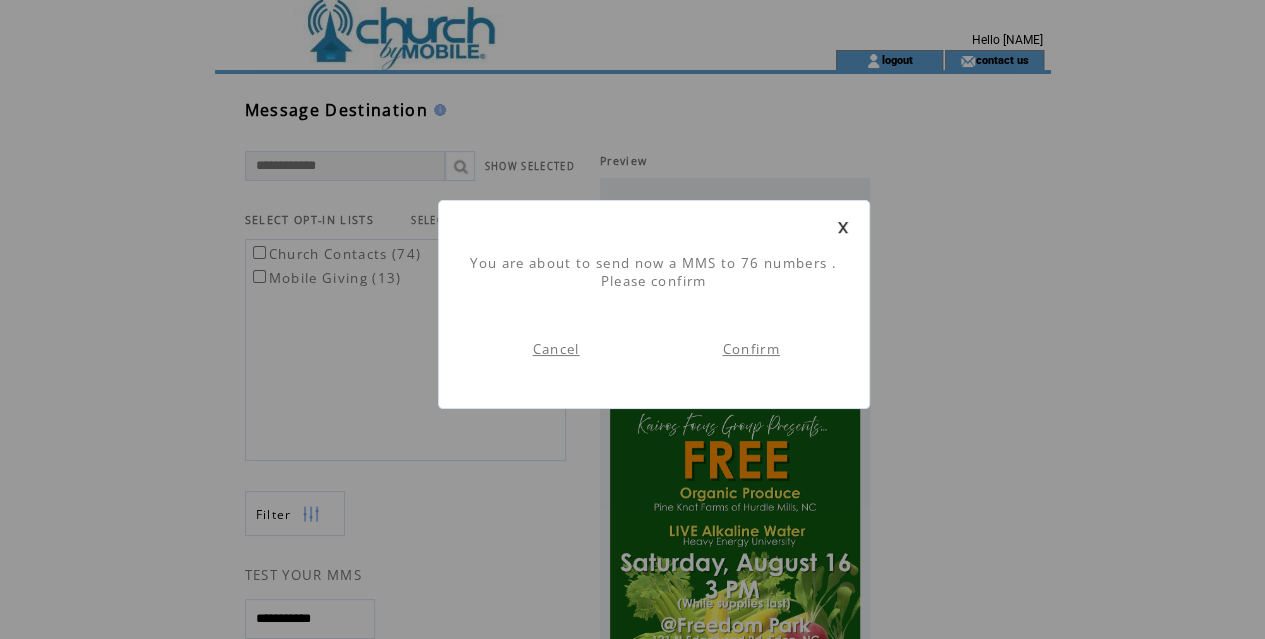 click on "Confirm" at bounding box center [750, 349] 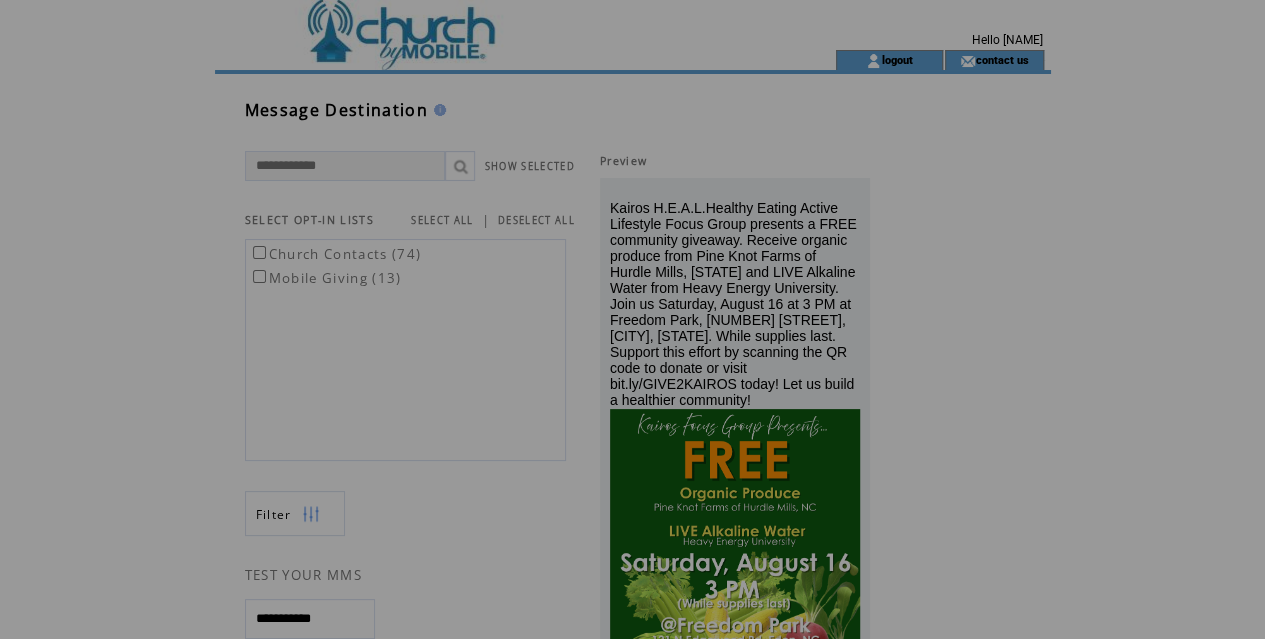 scroll, scrollTop: 0, scrollLeft: 0, axis: both 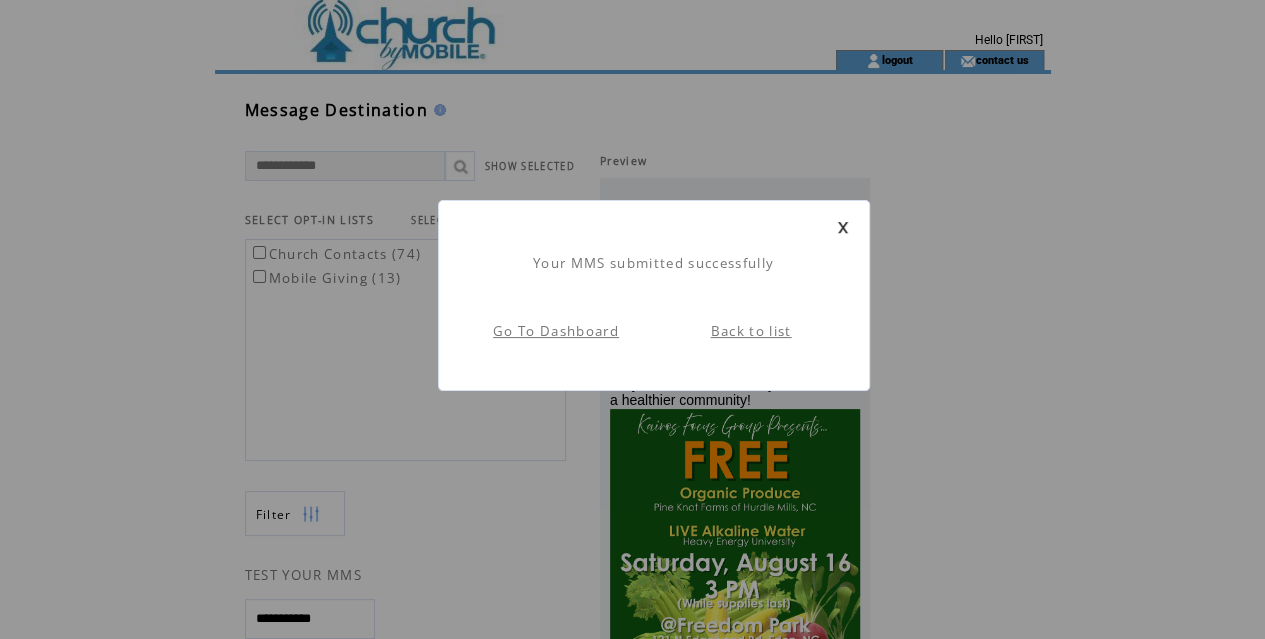 click at bounding box center [843, 227] 